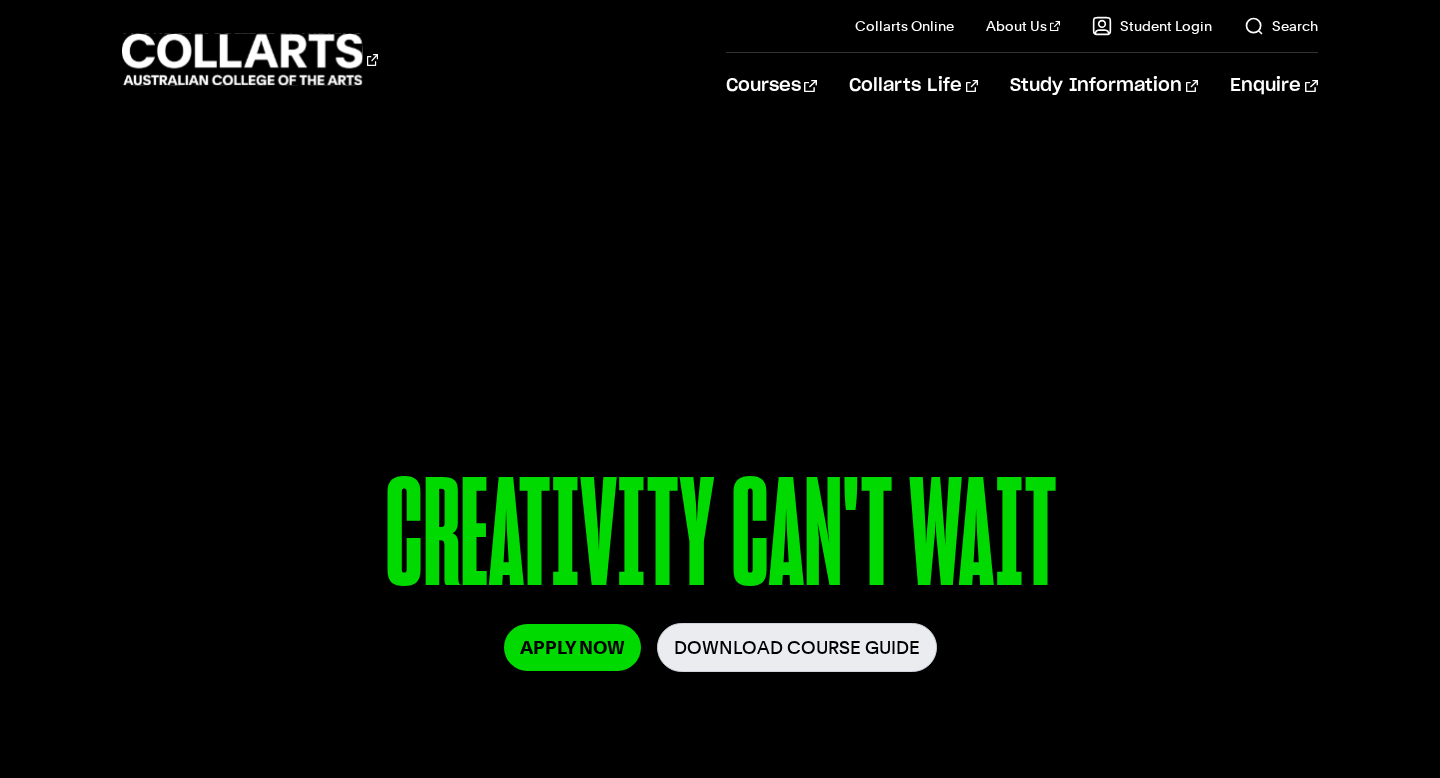scroll, scrollTop: 0, scrollLeft: 0, axis: both 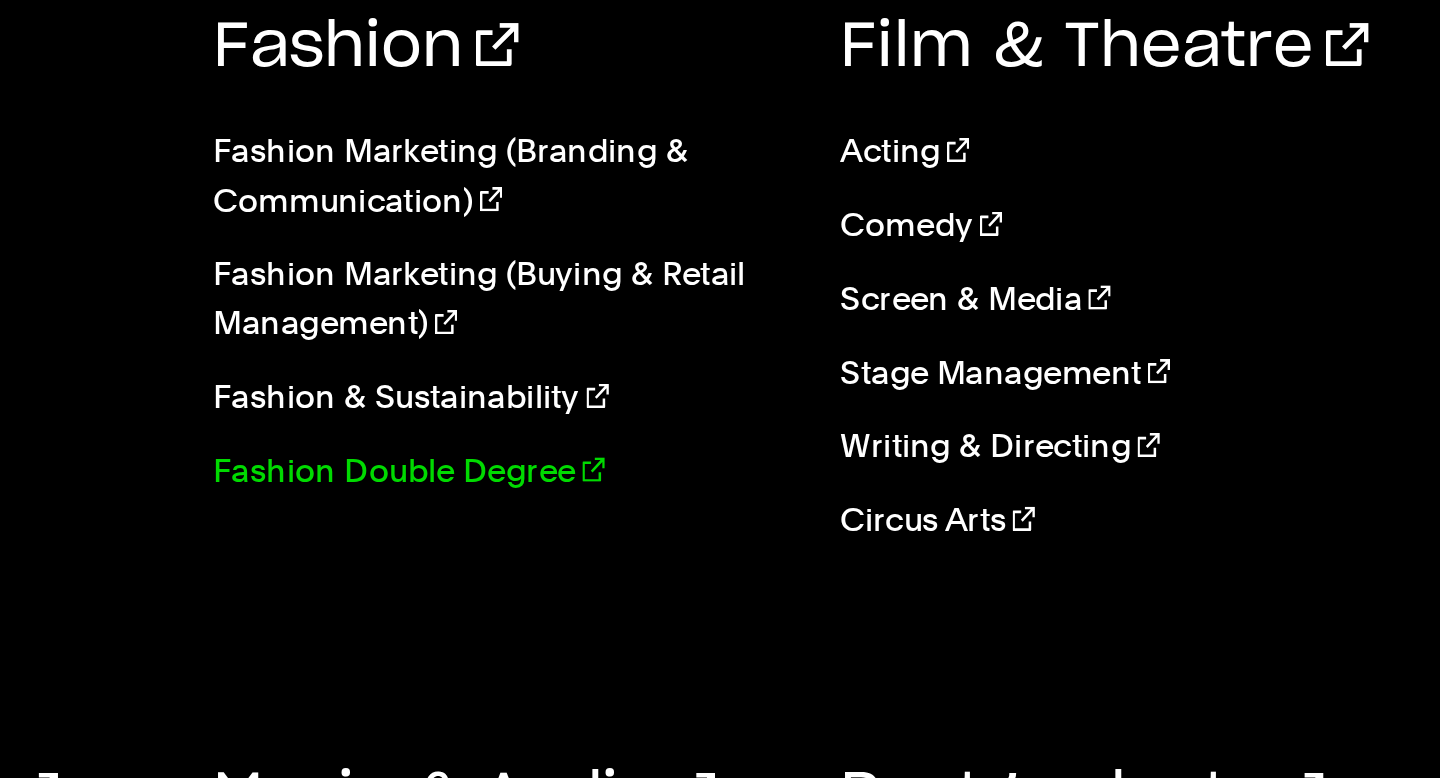 click on "Fashion Double Degree" at bounding box center (567, 452) 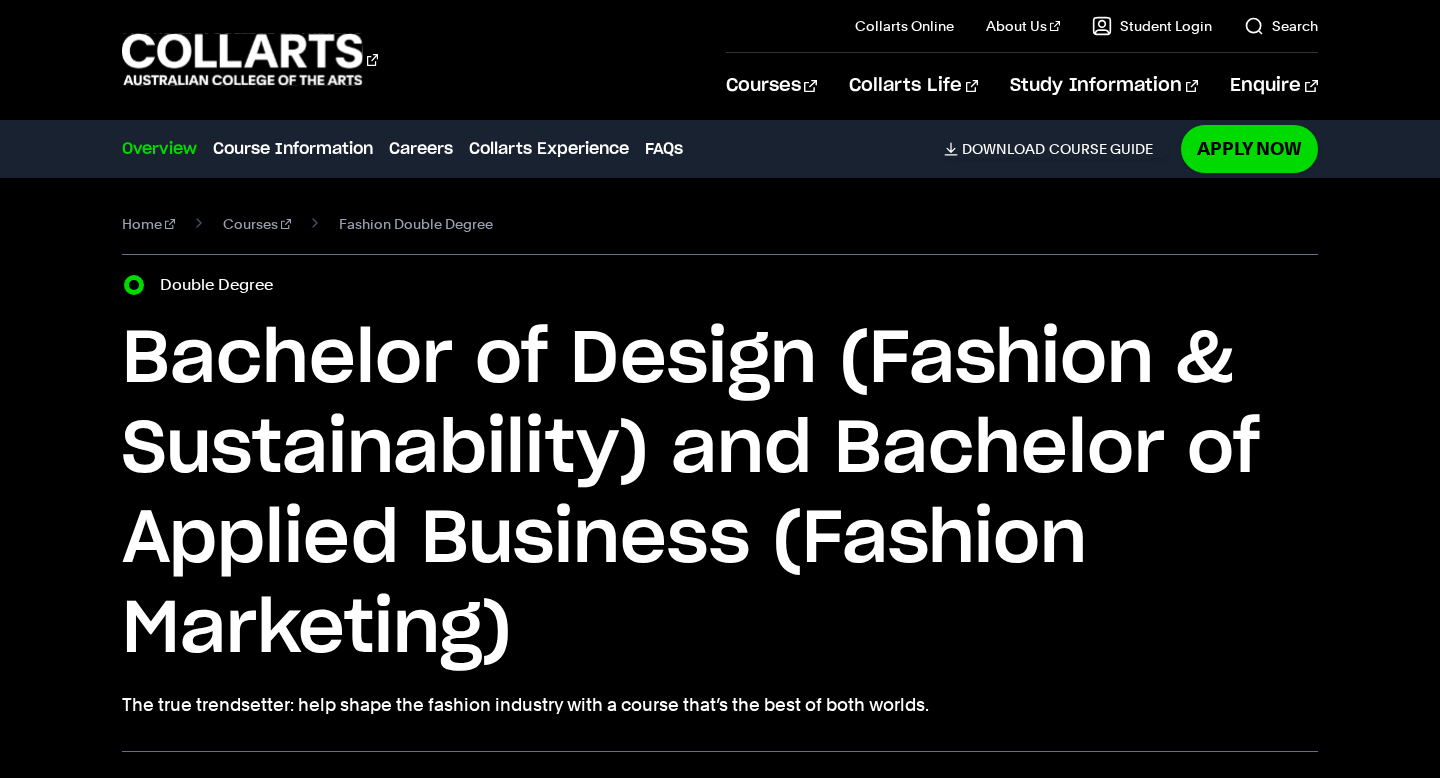 scroll, scrollTop: 0, scrollLeft: 0, axis: both 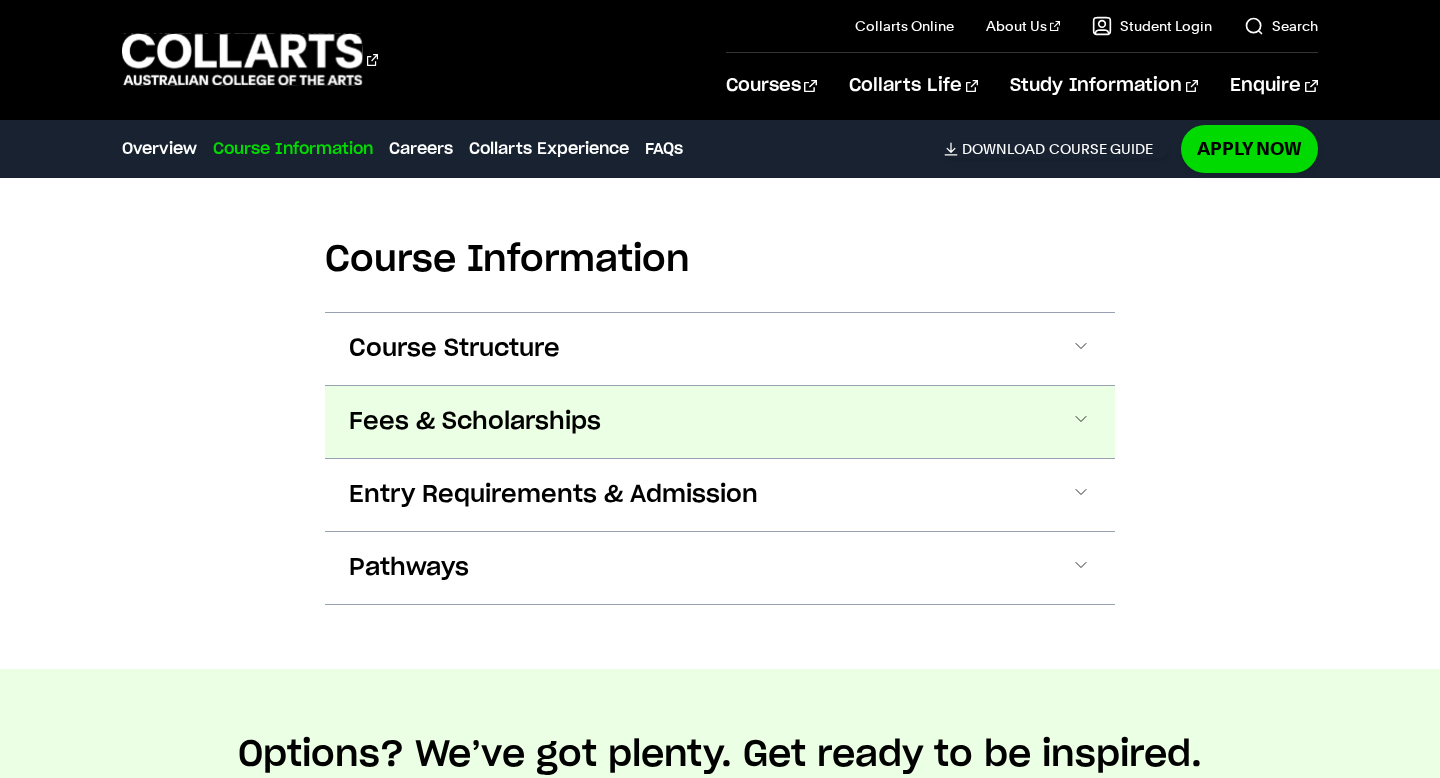 click on "Fees & Scholarships" at bounding box center (720, 422) 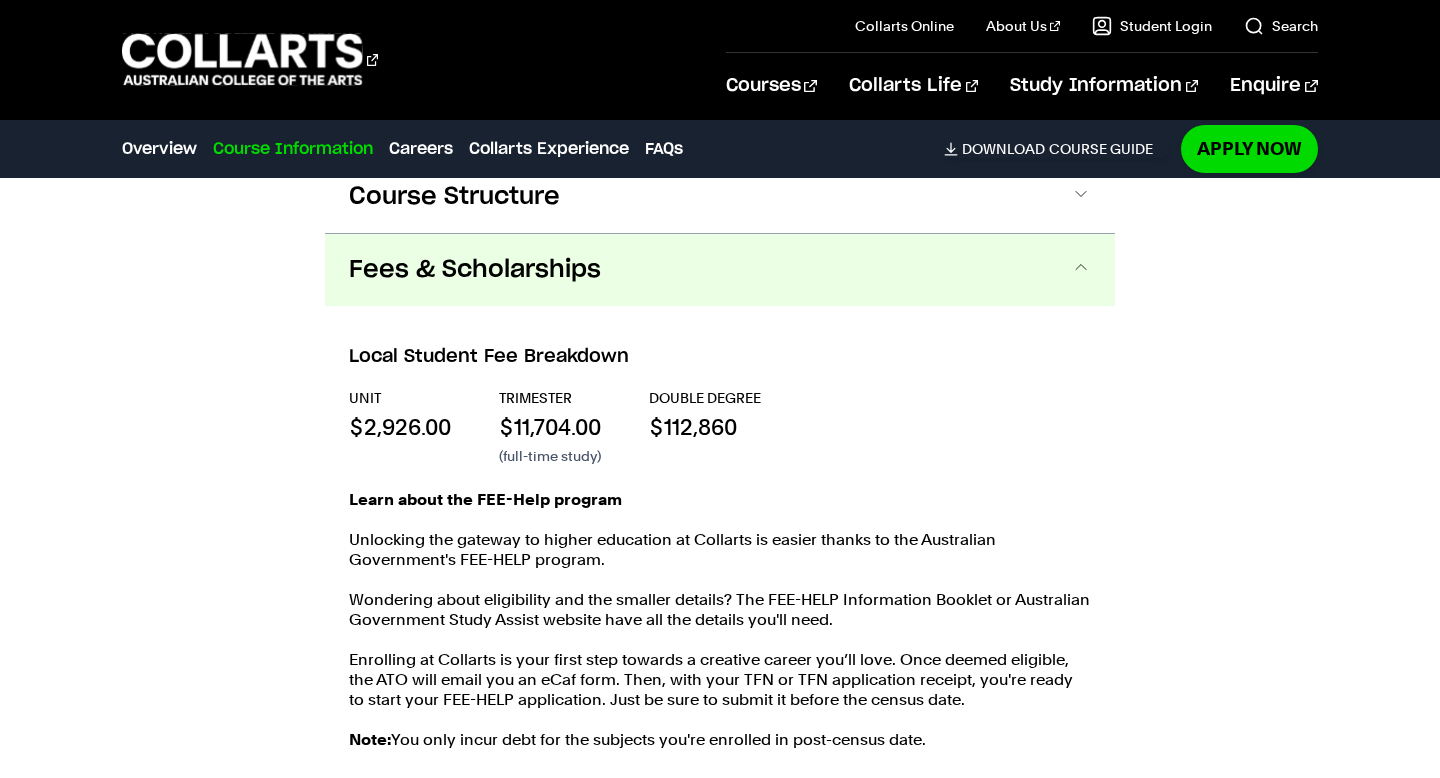 scroll, scrollTop: 2274, scrollLeft: 0, axis: vertical 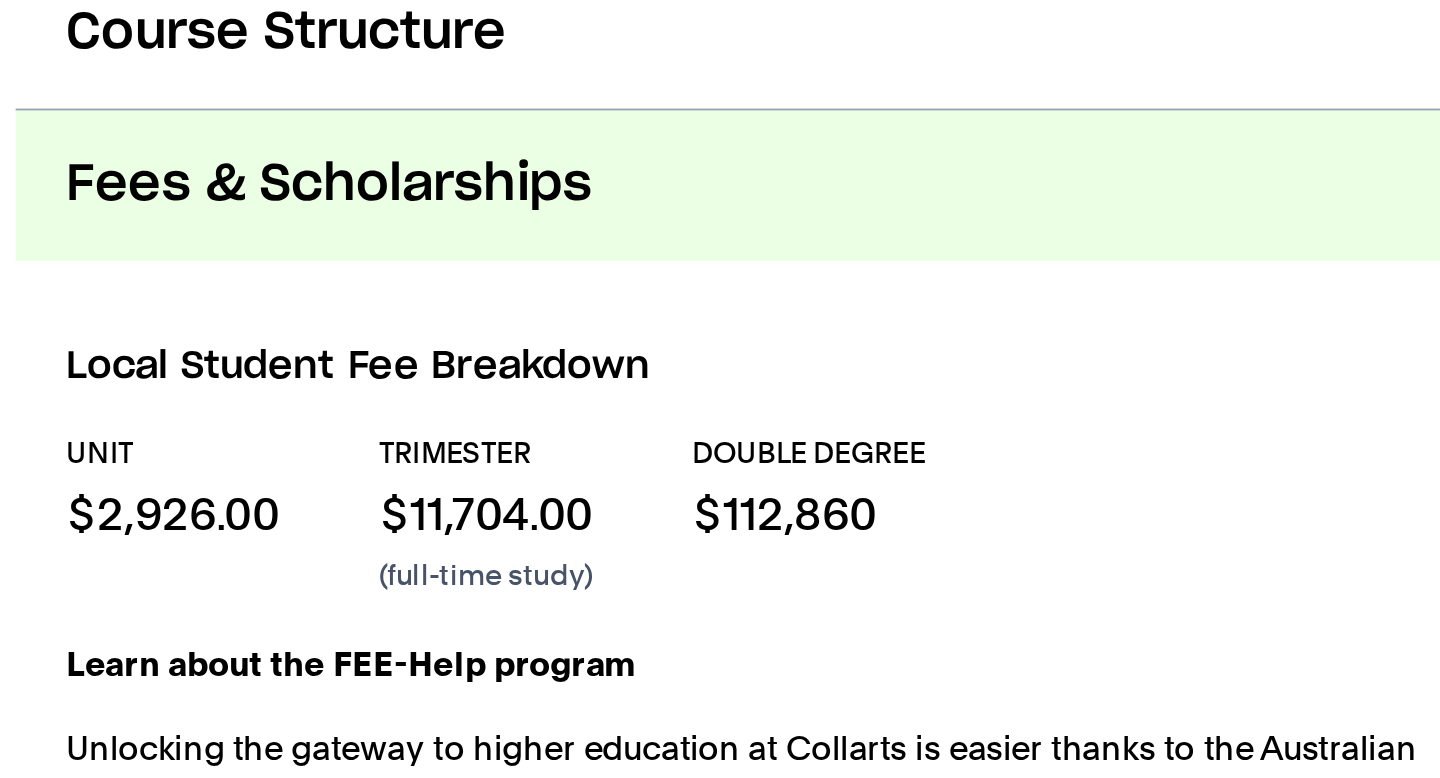click on "Fees & Scholarships" at bounding box center (720, 268) 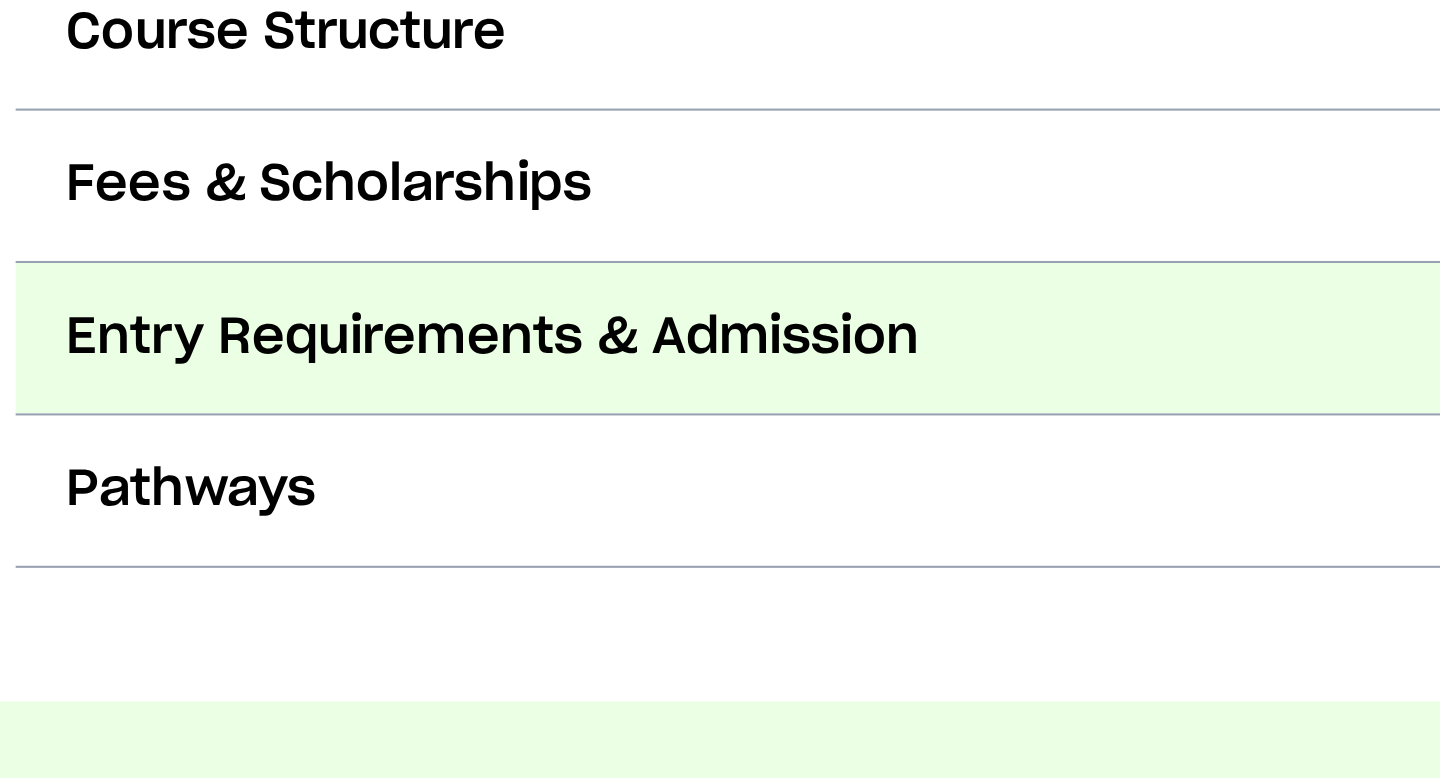 click on "Entry Requirements & Admission" at bounding box center [720, 341] 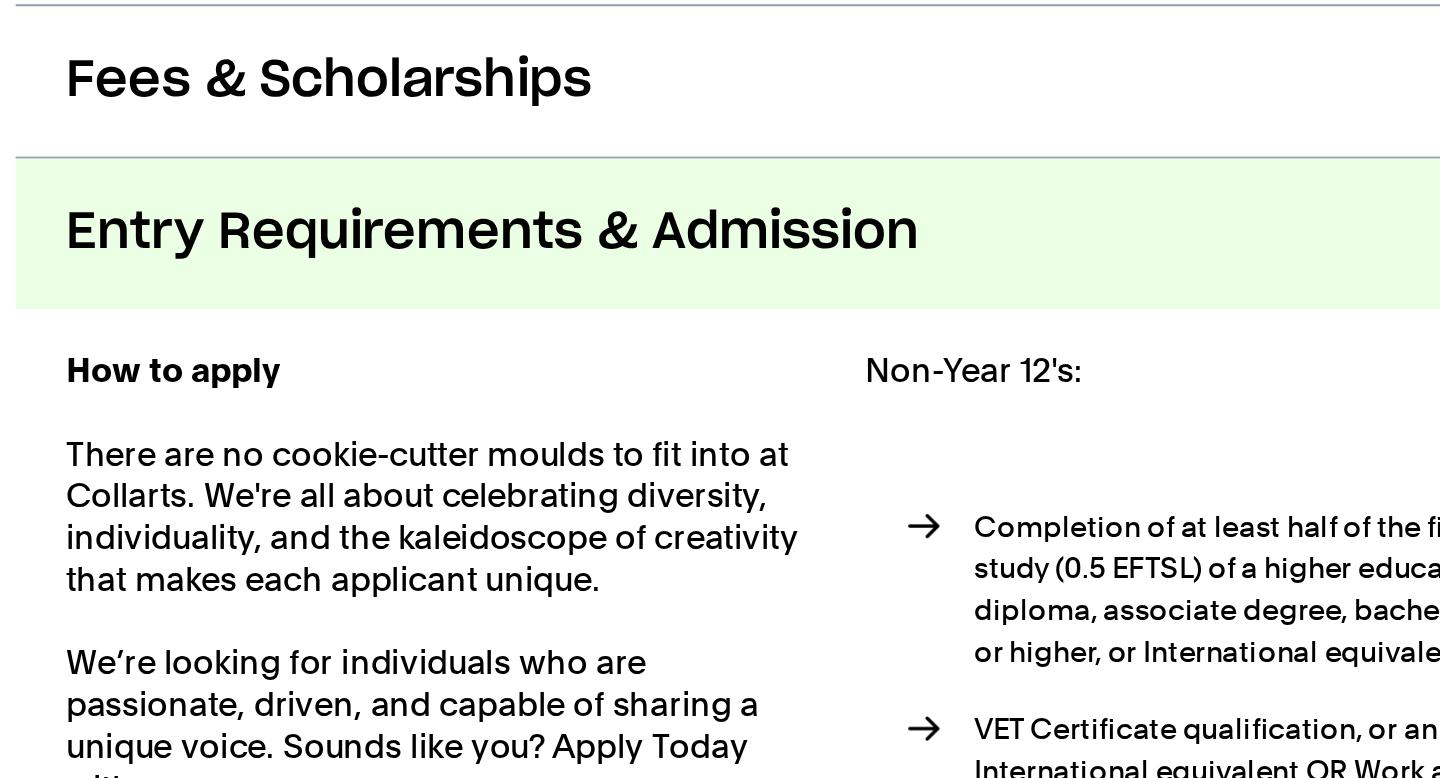 scroll, scrollTop: 2399, scrollLeft: 0, axis: vertical 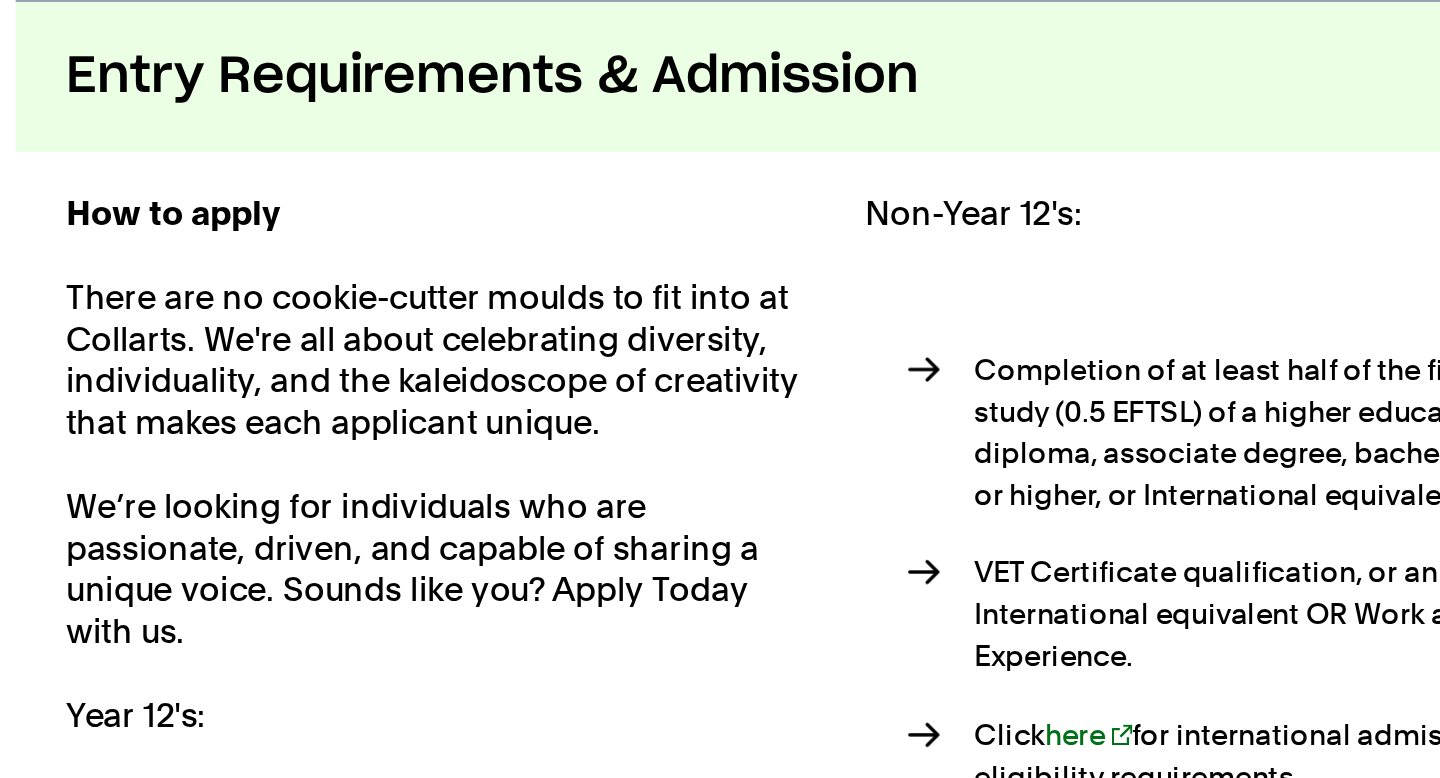 click on "Entry Requirements & Admission" at bounding box center [553, 216] 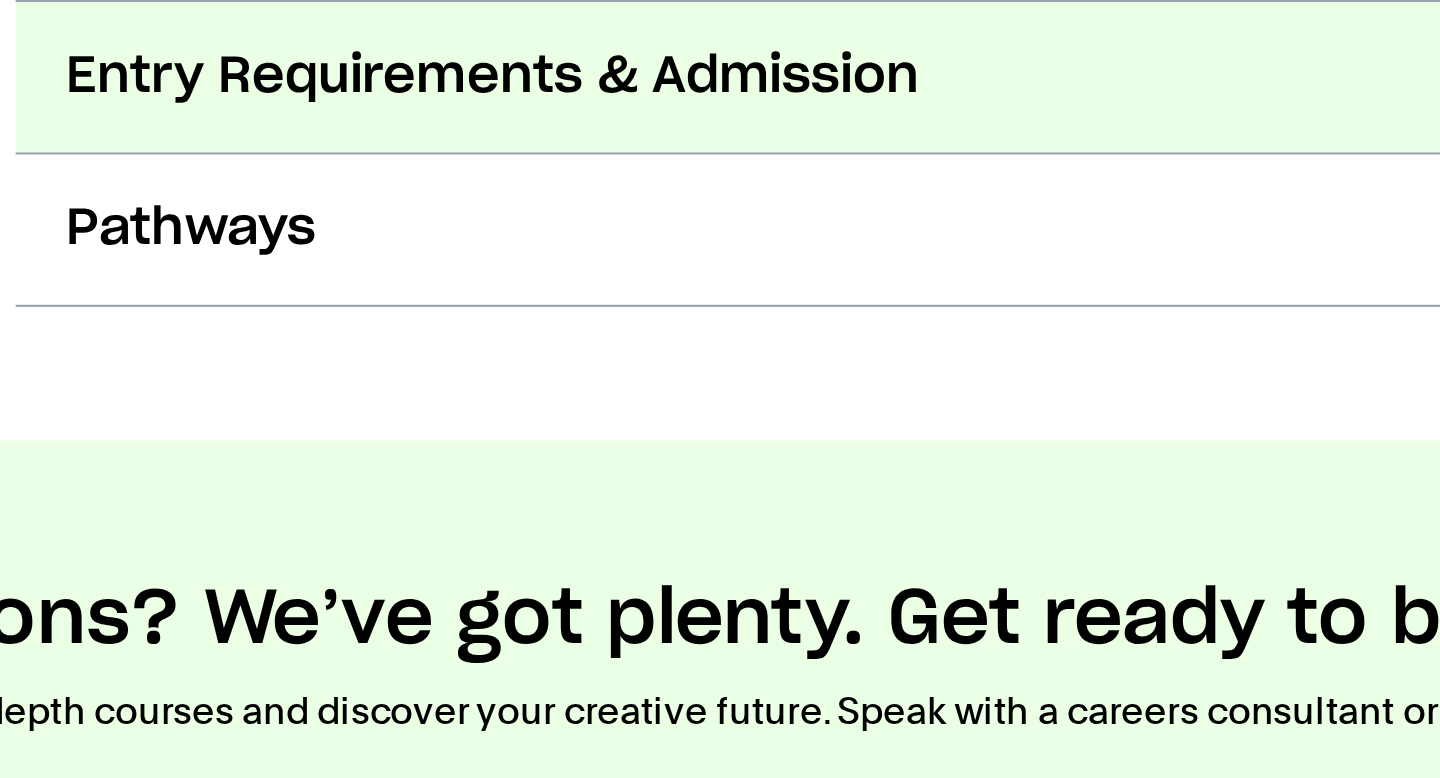 click on "Entry Requirements & Admission" at bounding box center (553, 216) 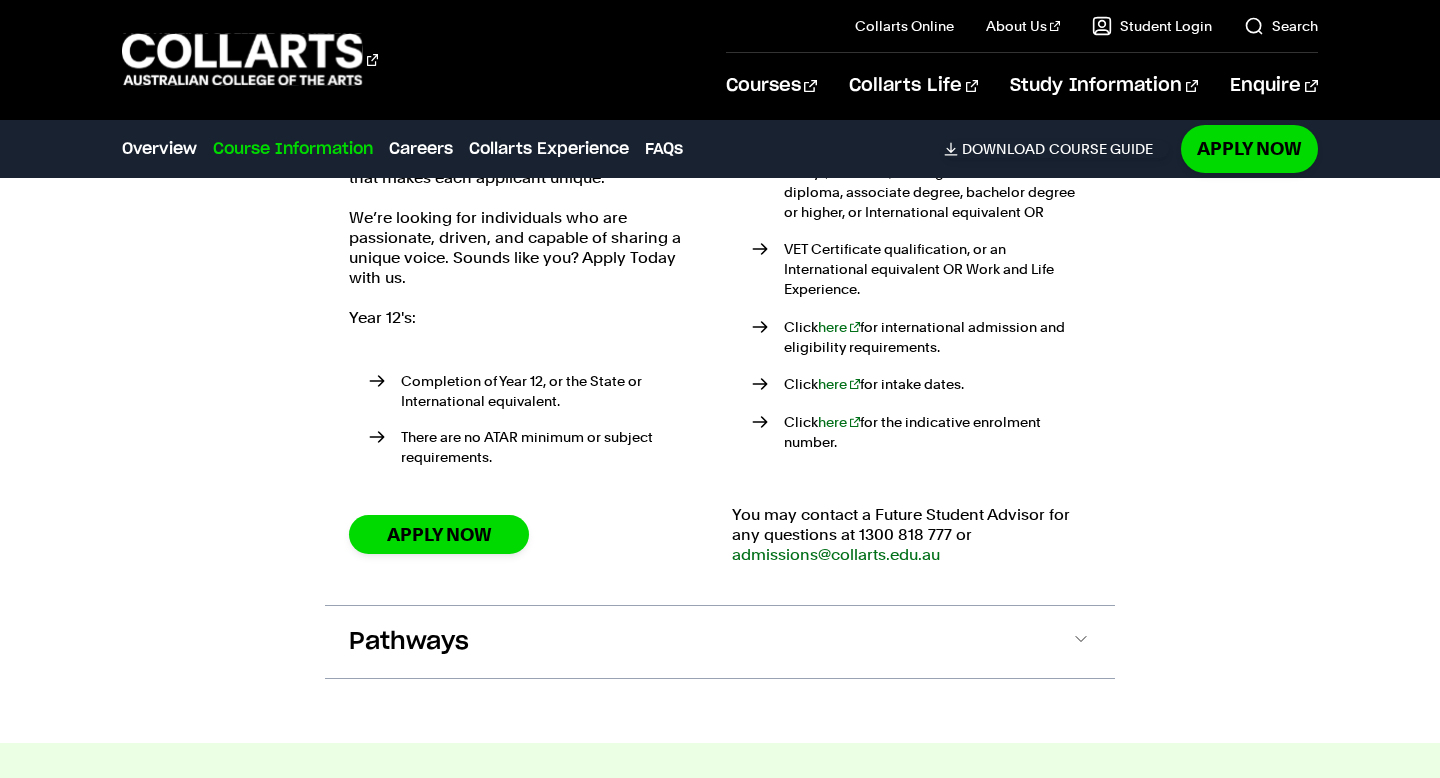 scroll, scrollTop: 2678, scrollLeft: 0, axis: vertical 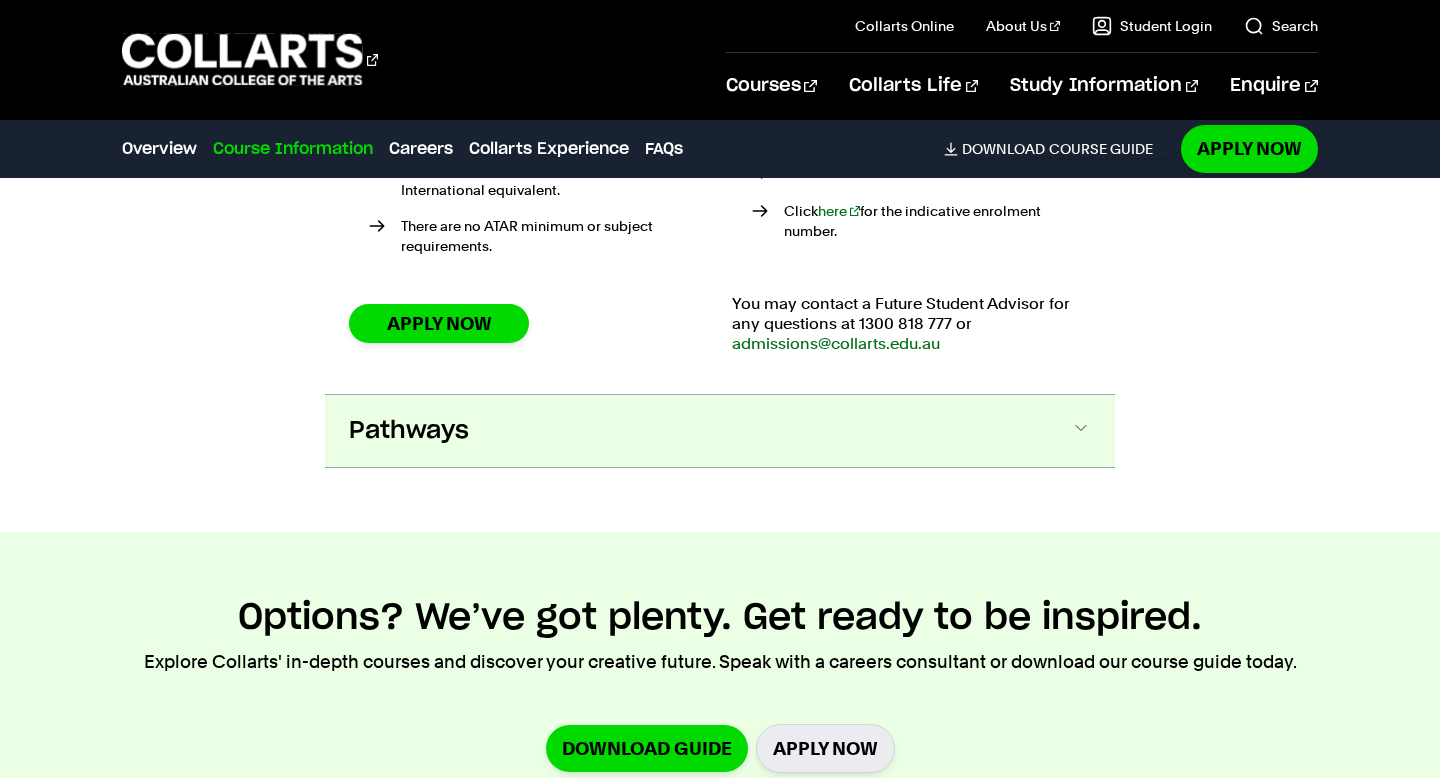 click on "Pathways" at bounding box center (720, 431) 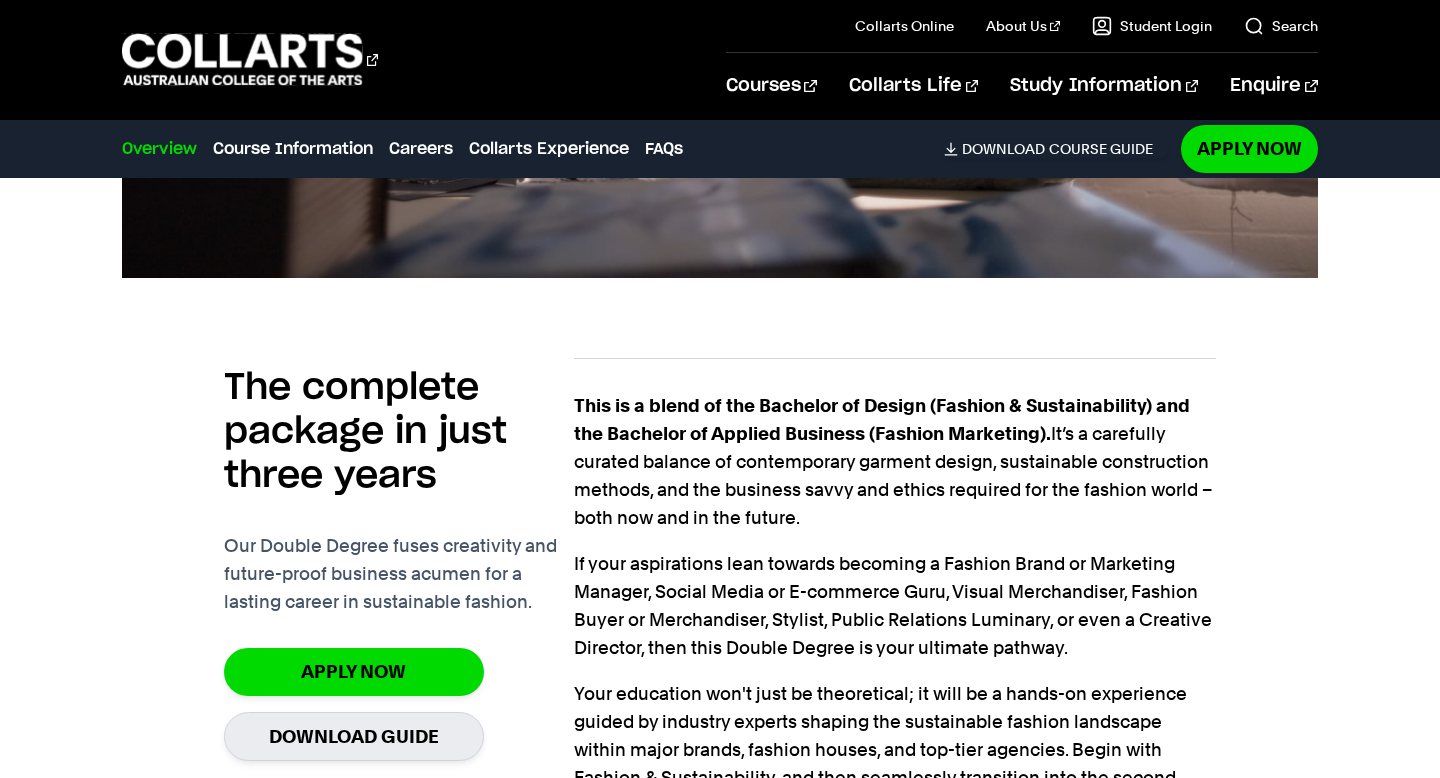 scroll, scrollTop: 1490, scrollLeft: 0, axis: vertical 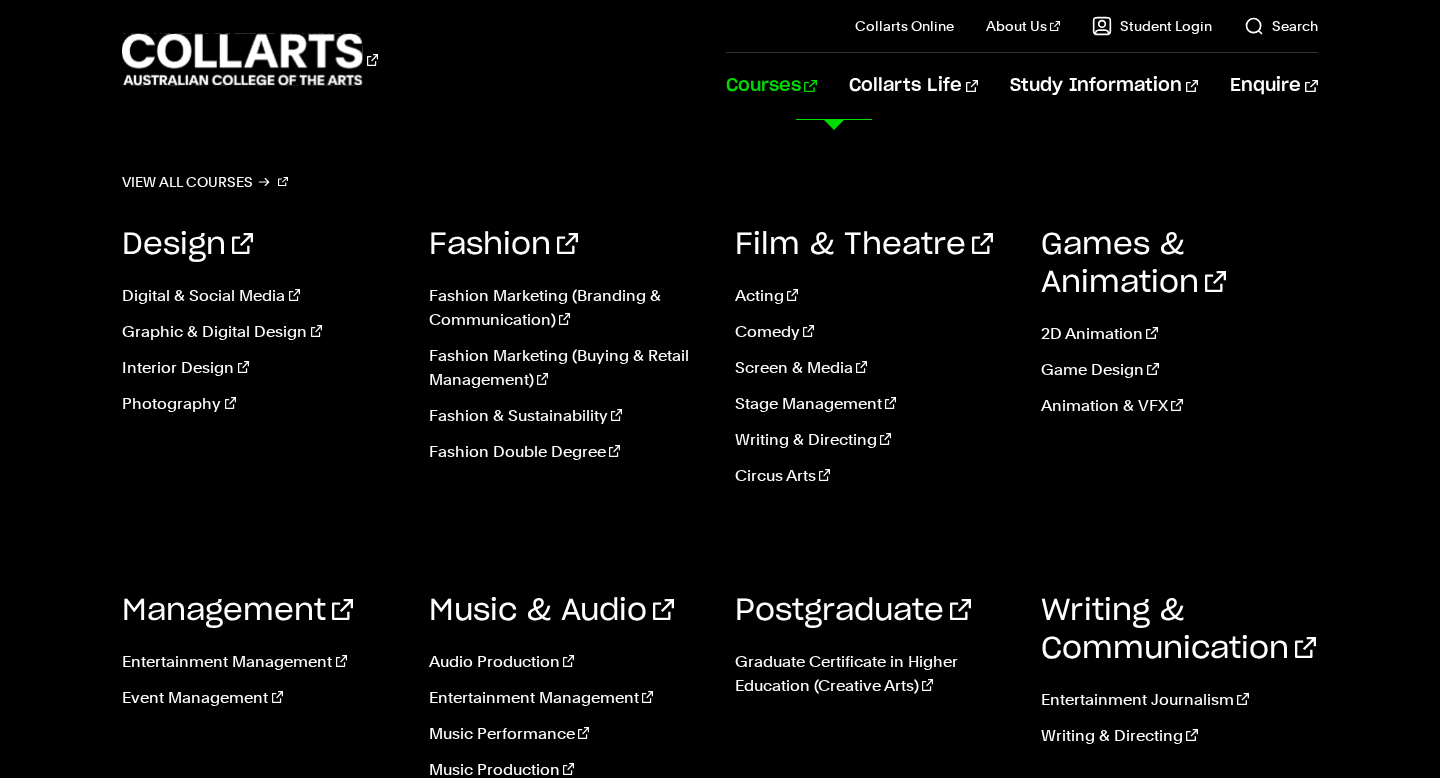 click on "View all courses
Design
Digital & Social Media
Graphic & Digital Design
Interior Design
Photography
Fashion" at bounding box center (720, 505) 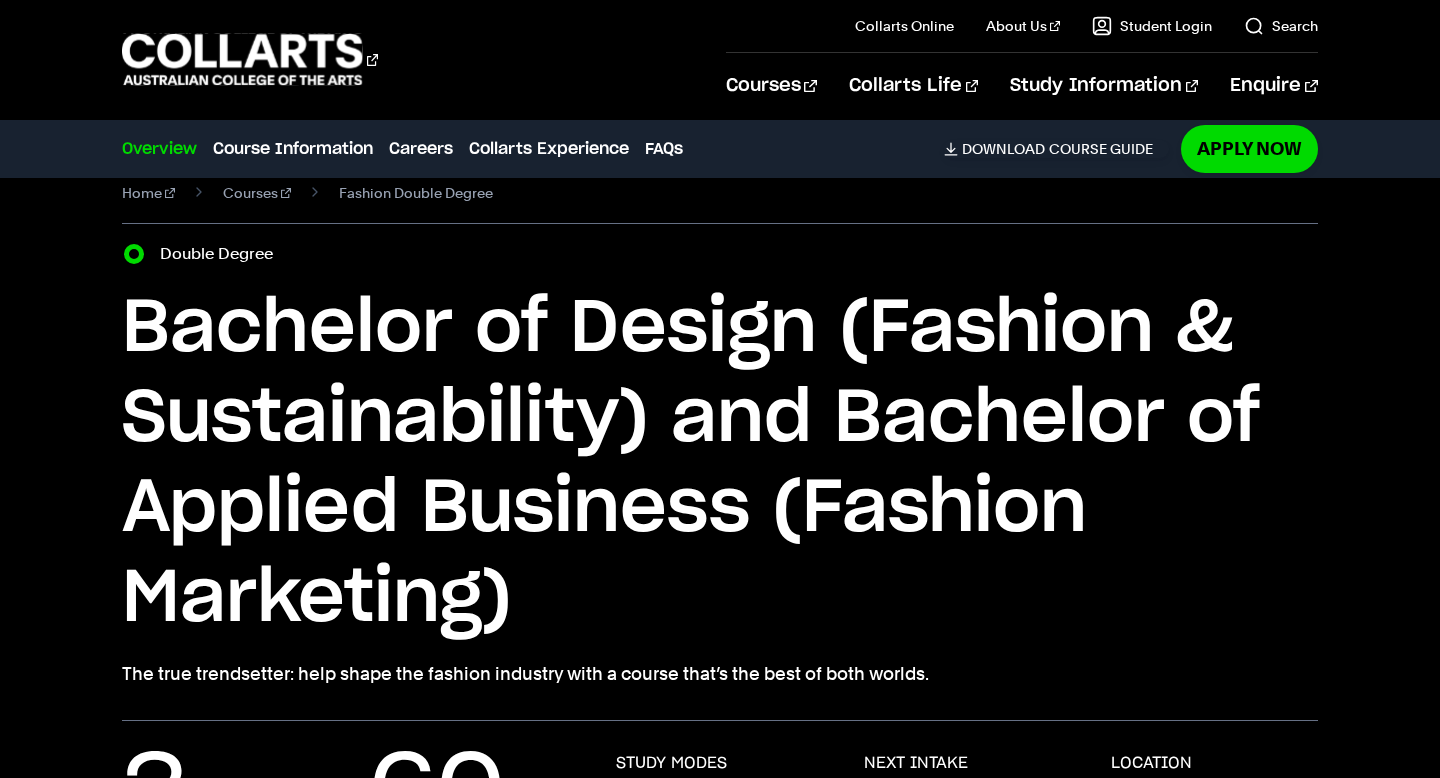 scroll, scrollTop: 0, scrollLeft: 0, axis: both 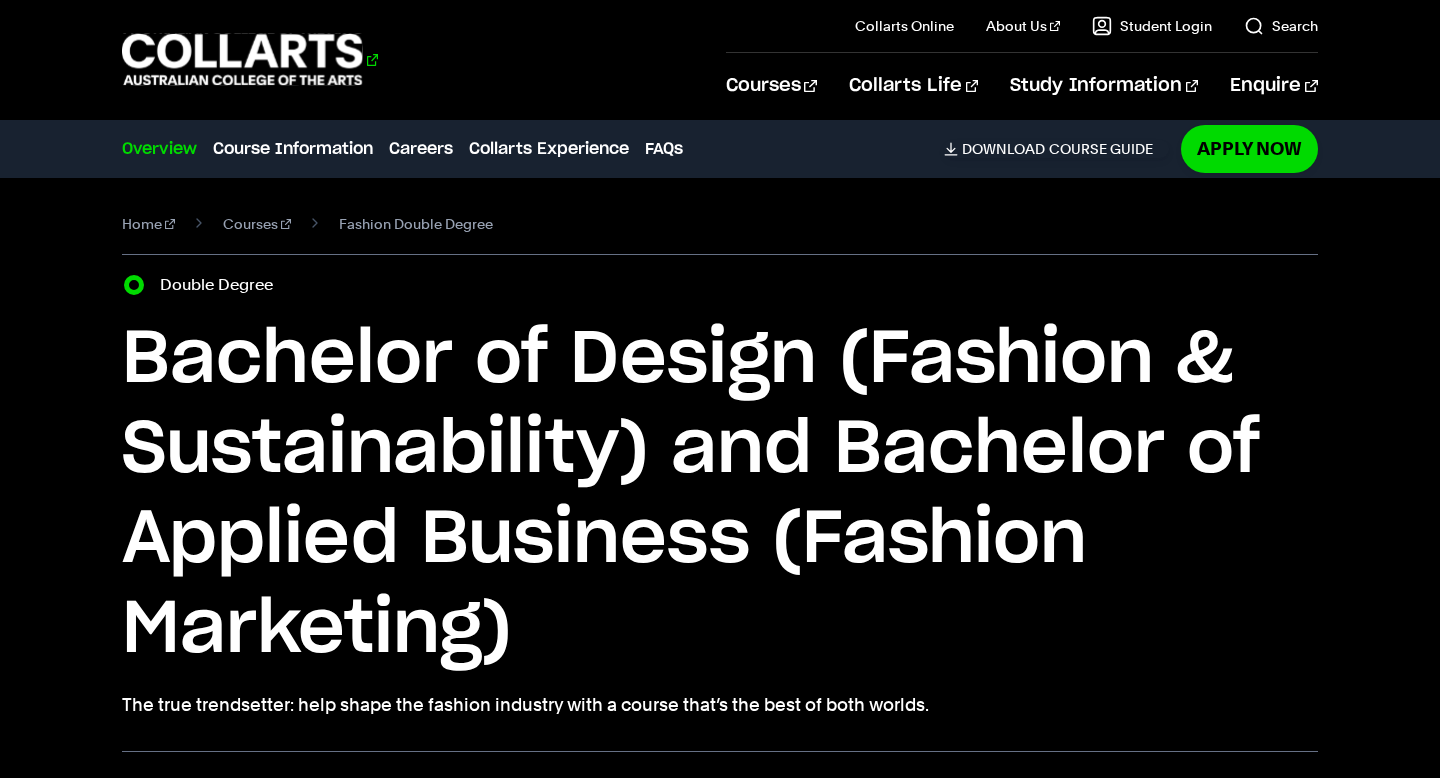click 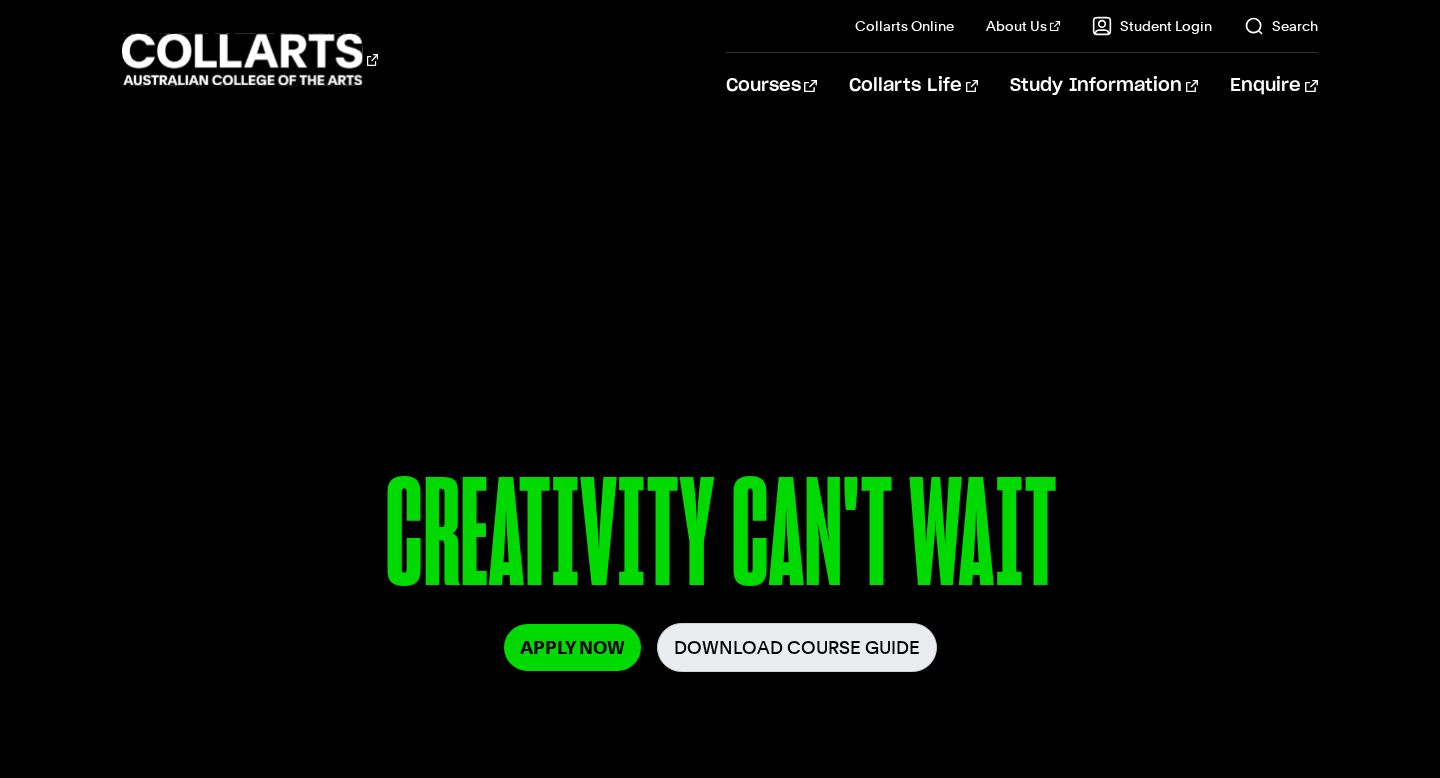 scroll, scrollTop: 0, scrollLeft: 0, axis: both 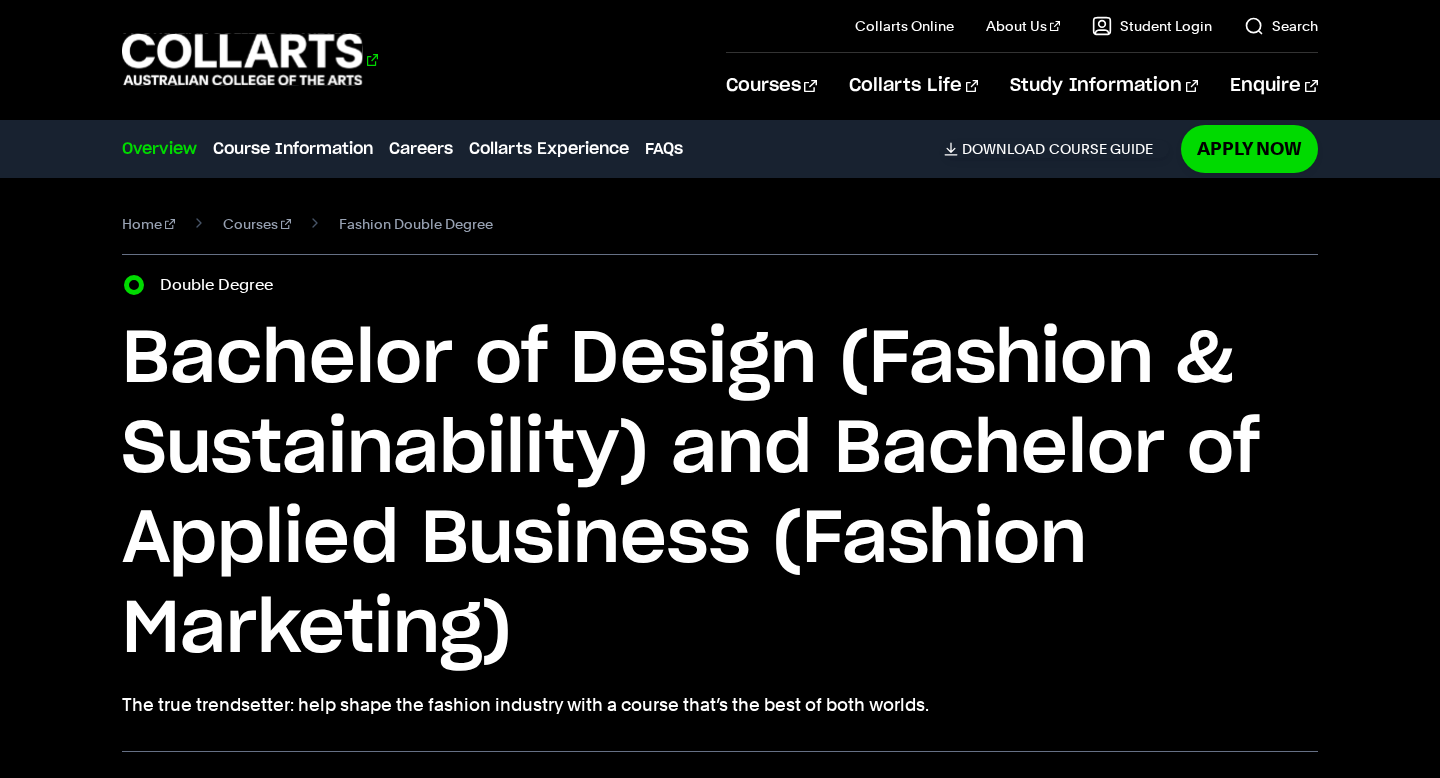click 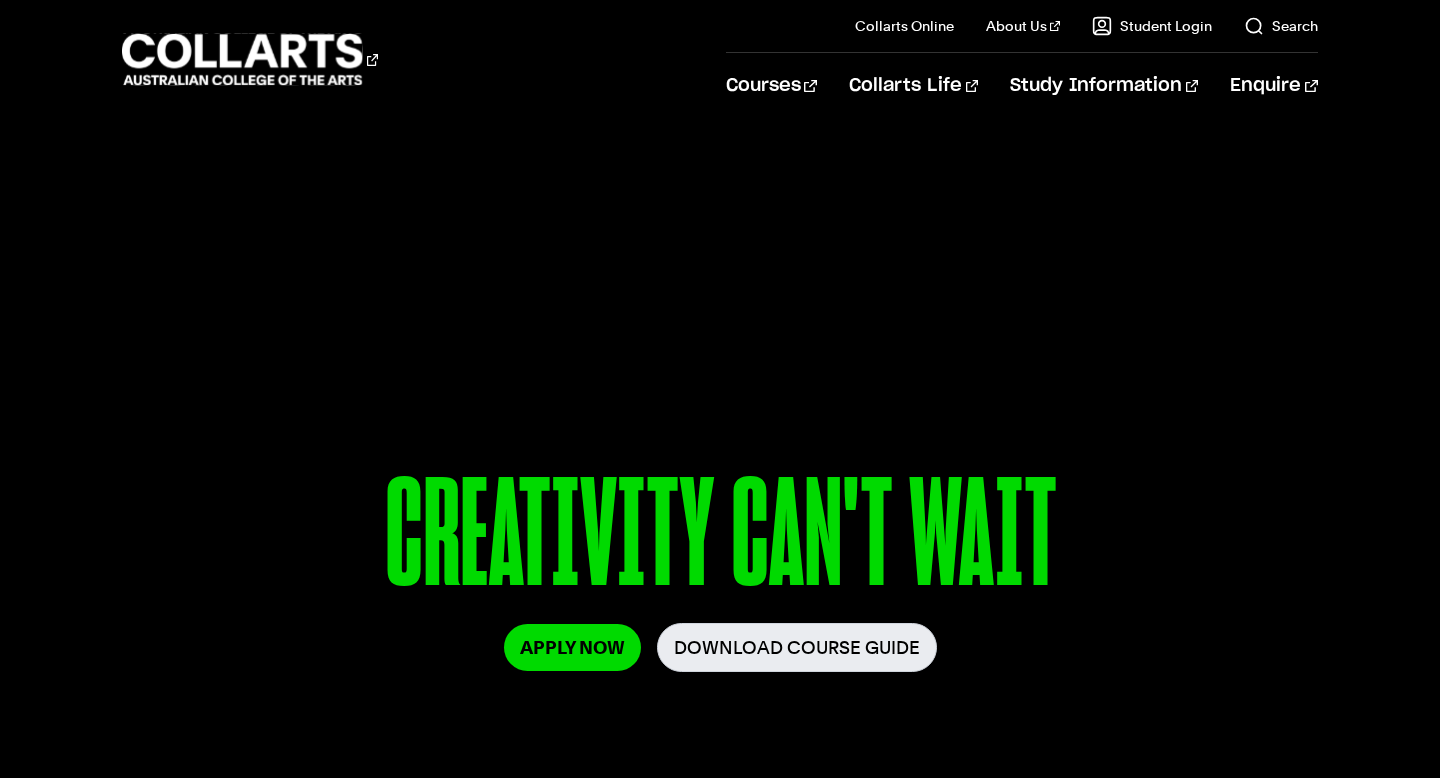 scroll, scrollTop: 0, scrollLeft: 0, axis: both 